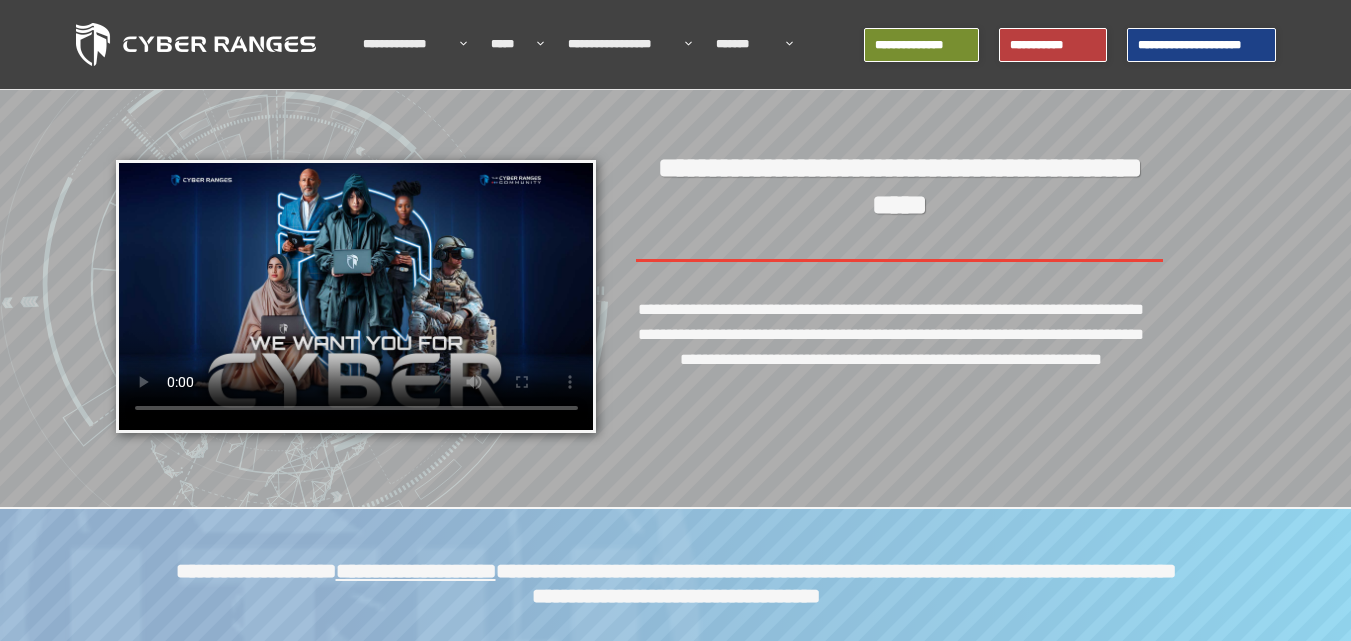 scroll, scrollTop: 0, scrollLeft: 0, axis: both 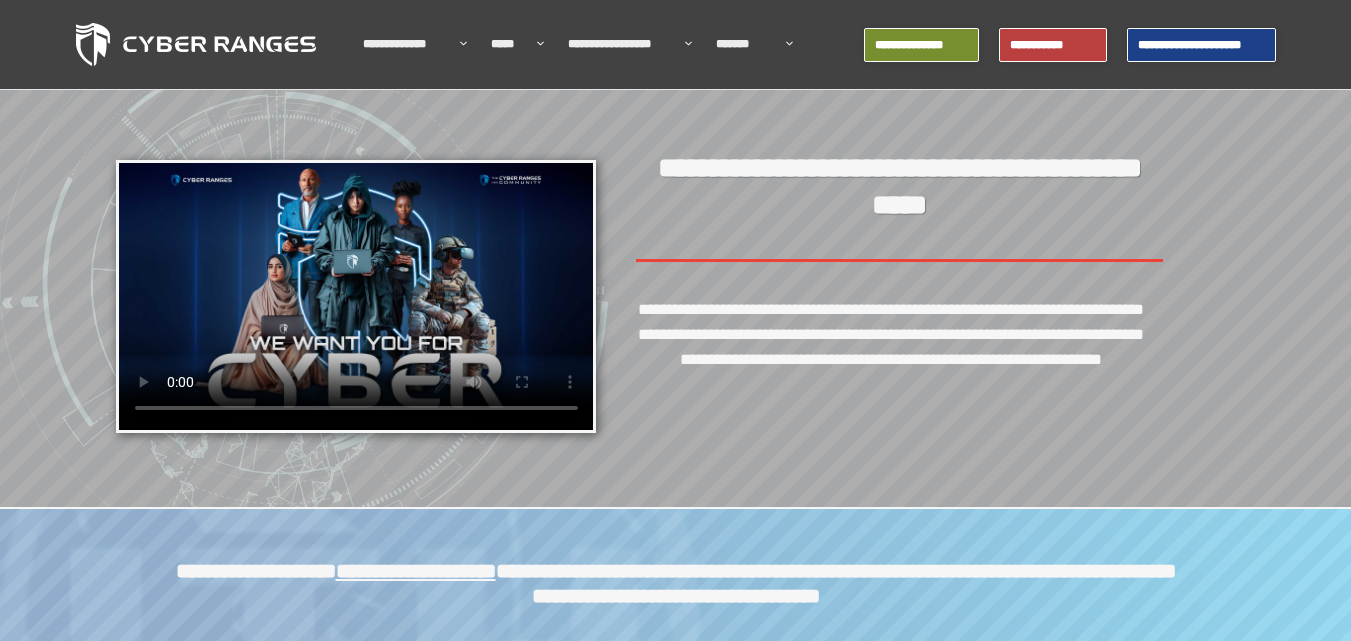 click on "**********" at bounding box center [1201, 45] 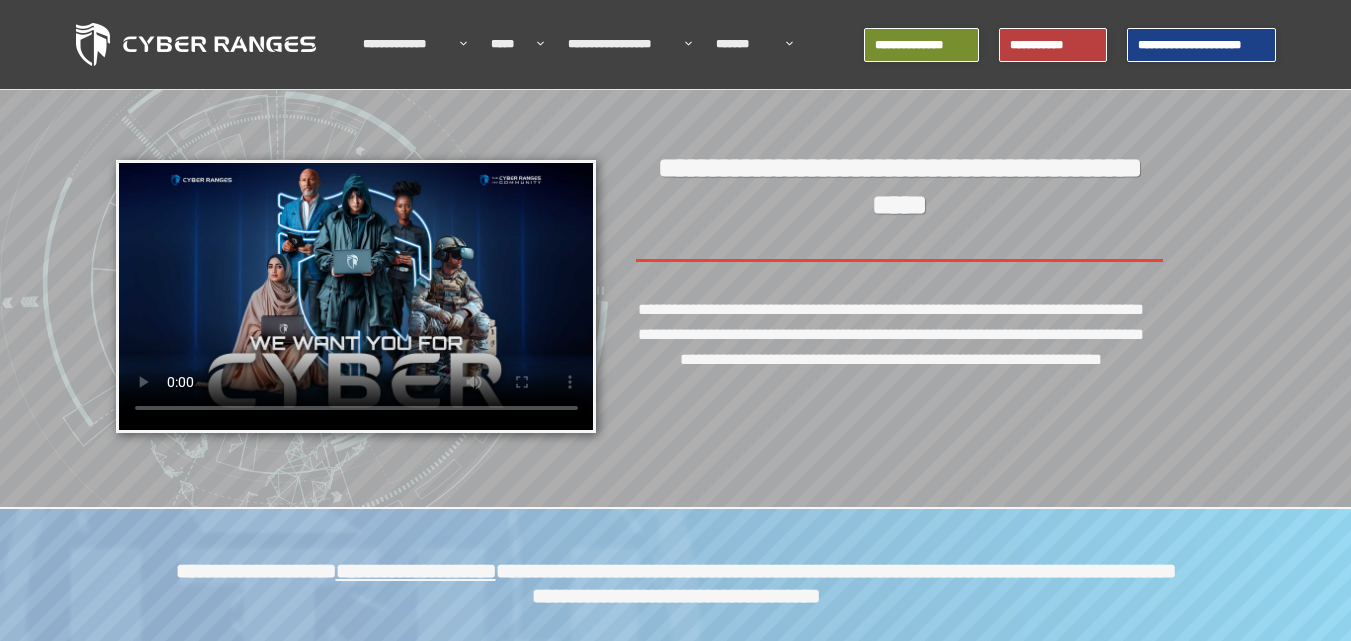 scroll, scrollTop: 0, scrollLeft: 0, axis: both 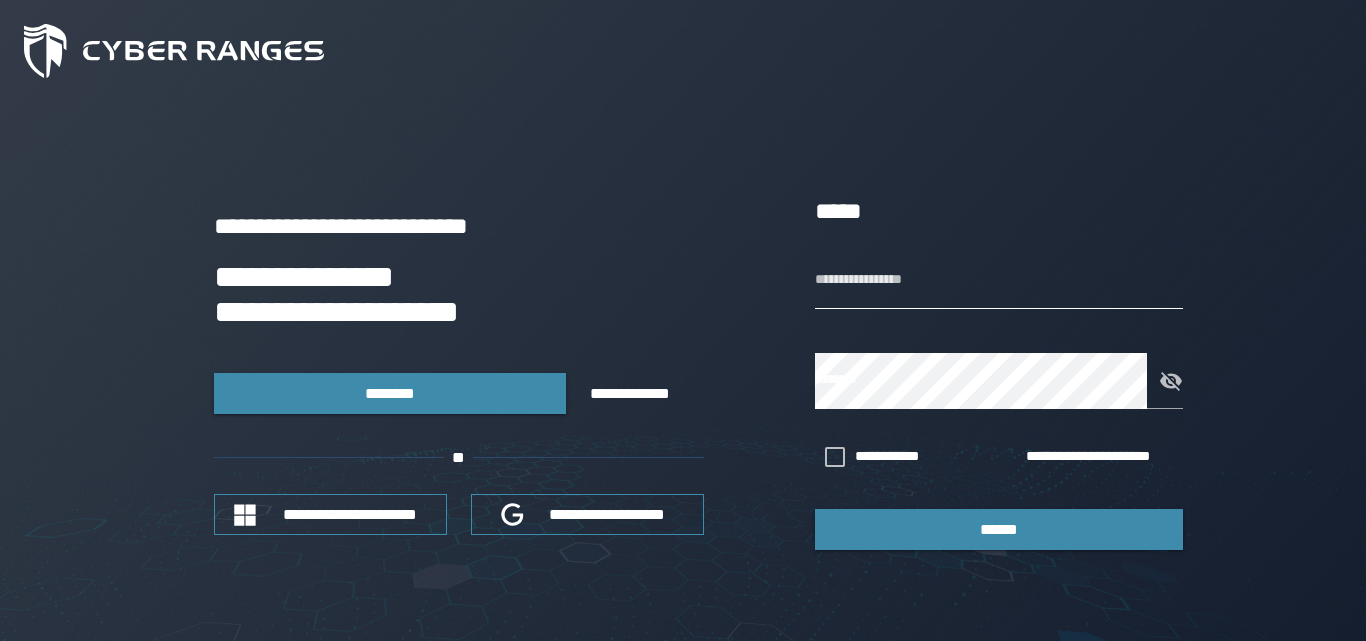 click on "**********" at bounding box center [999, 281] 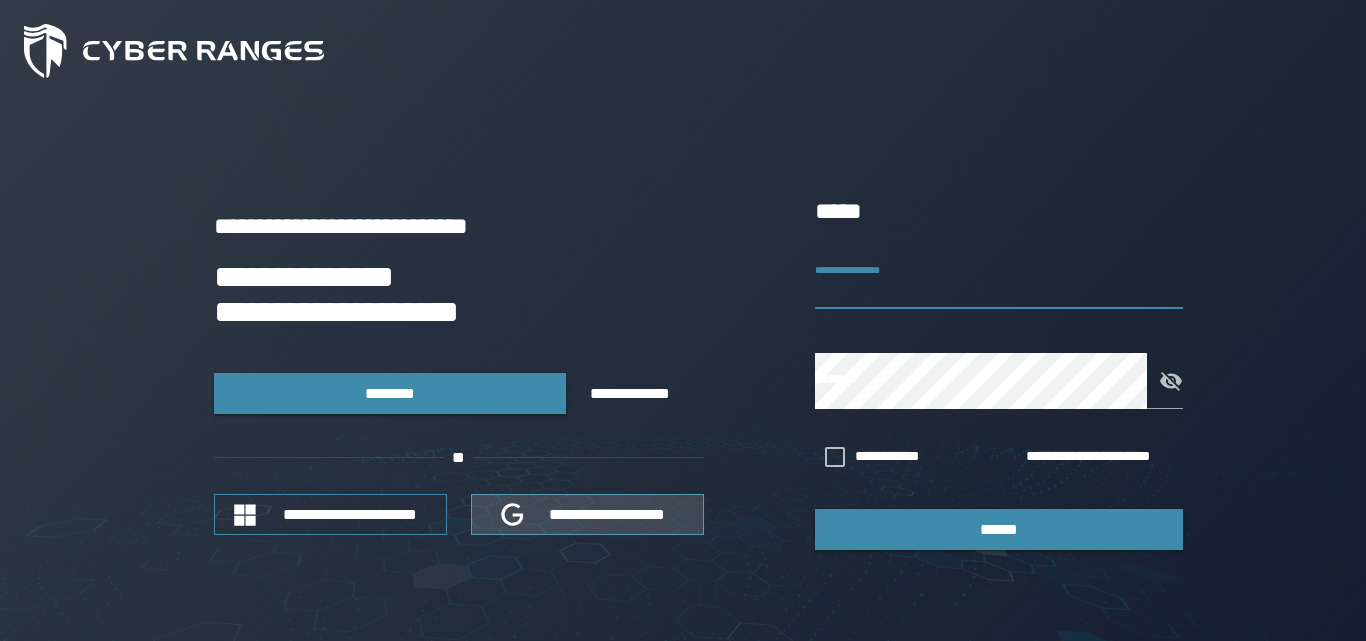 click on "**********" at bounding box center [608, 514] 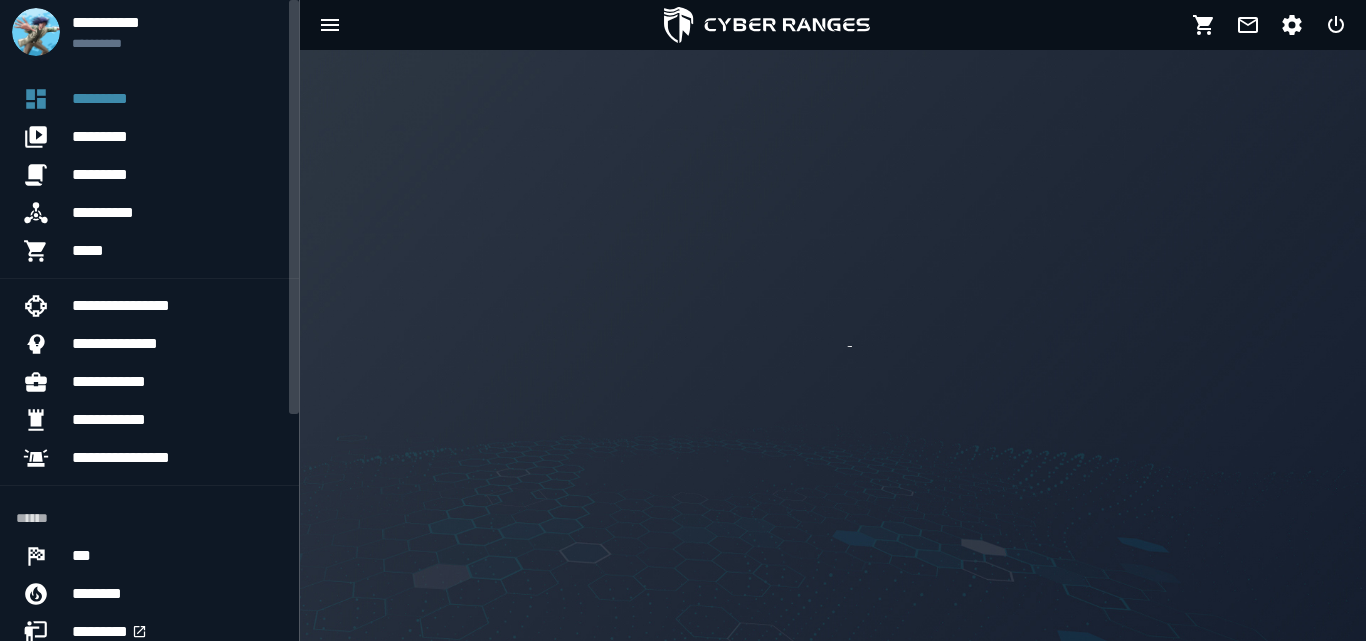 scroll, scrollTop: 0, scrollLeft: 0, axis: both 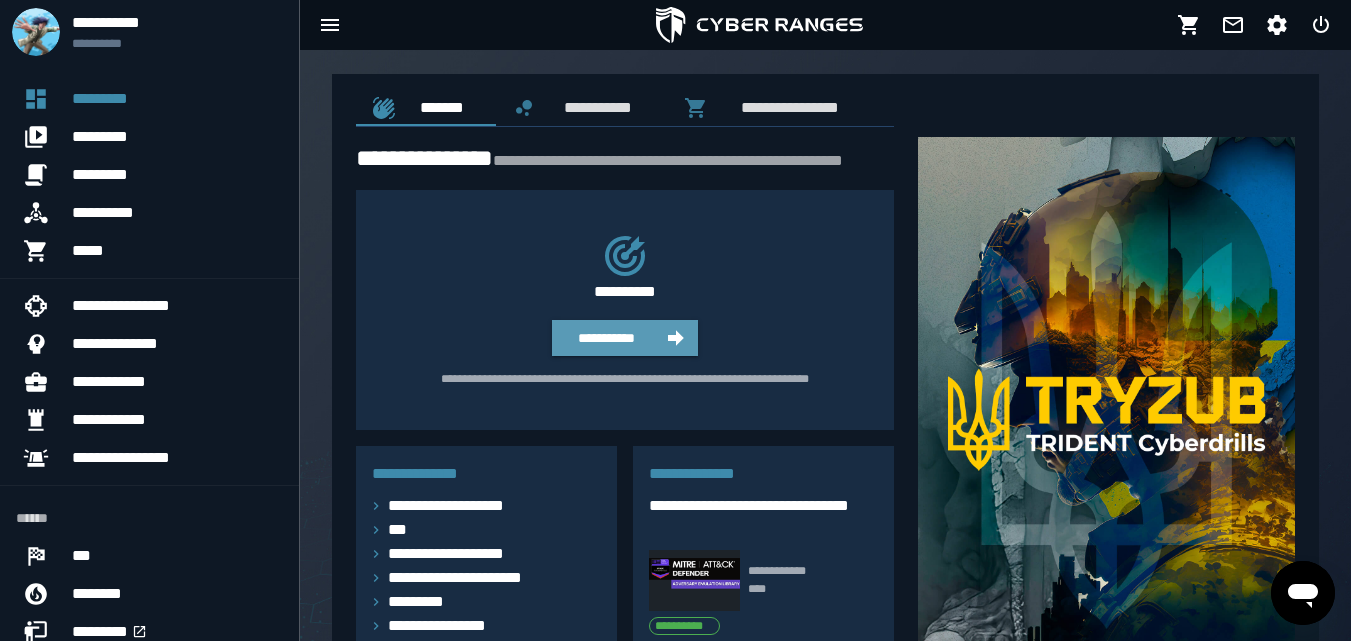 click on "**********" at bounding box center (625, 338) 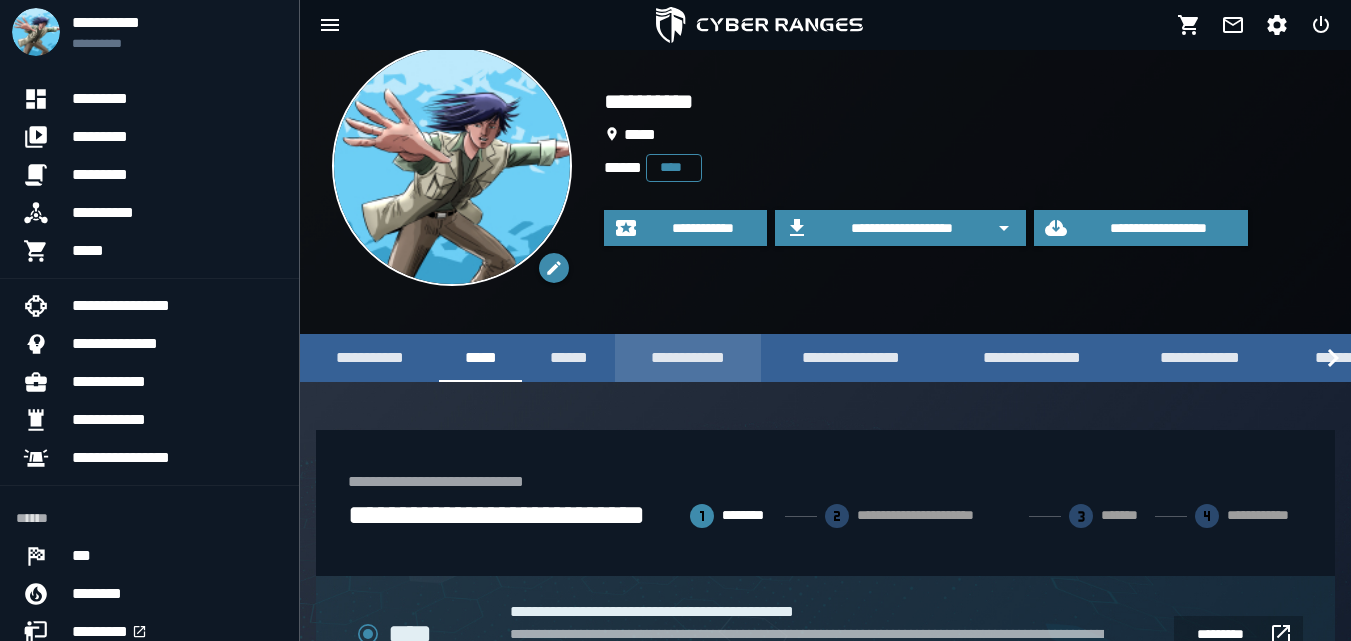 scroll, scrollTop: 34, scrollLeft: 0, axis: vertical 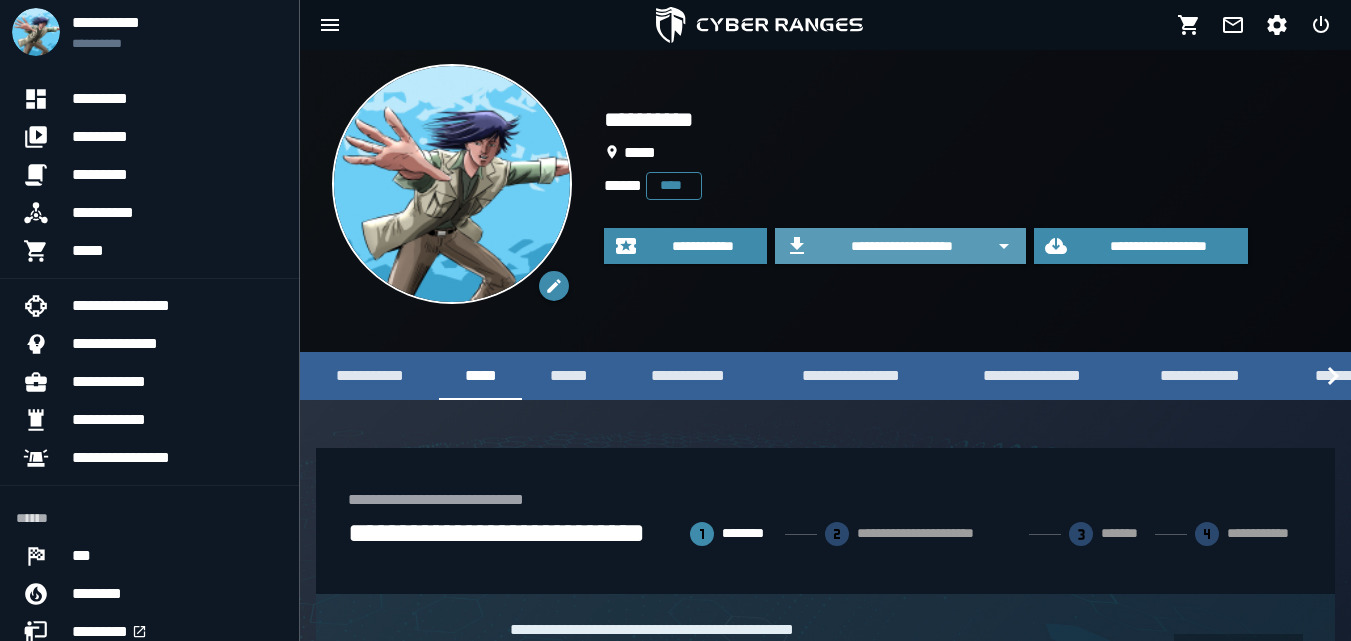 click on "**********" at bounding box center [902, 246] 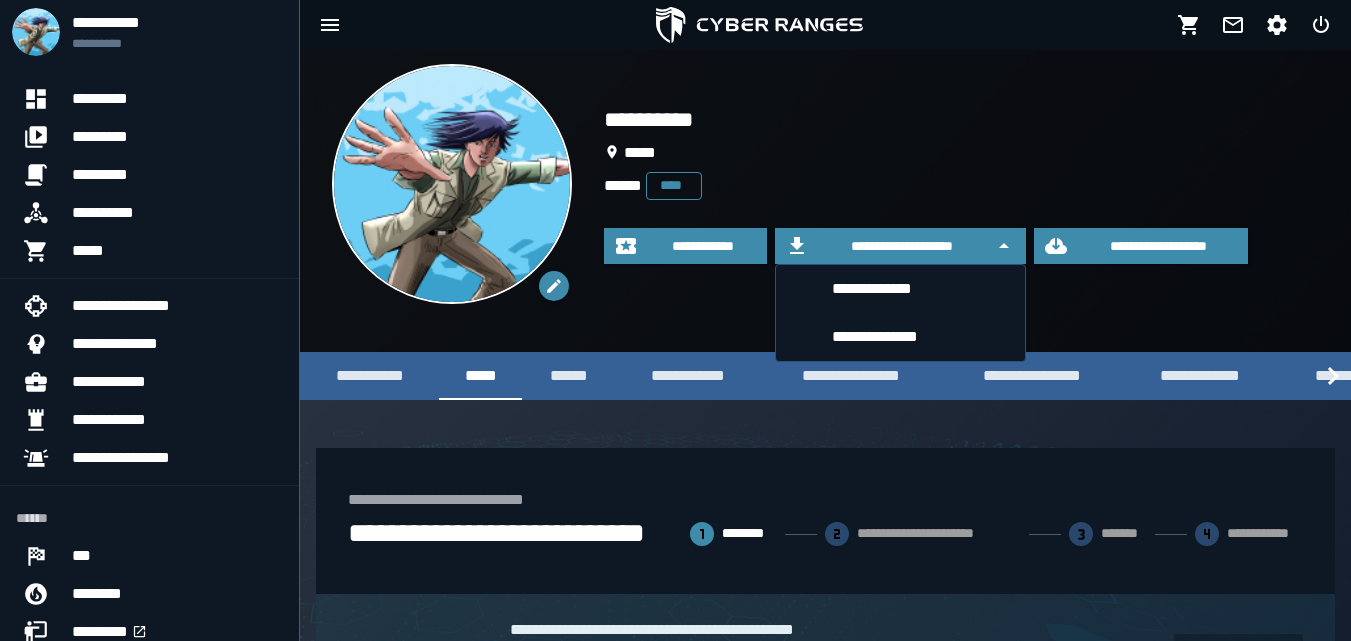click on "**********" at bounding box center [825, 184] 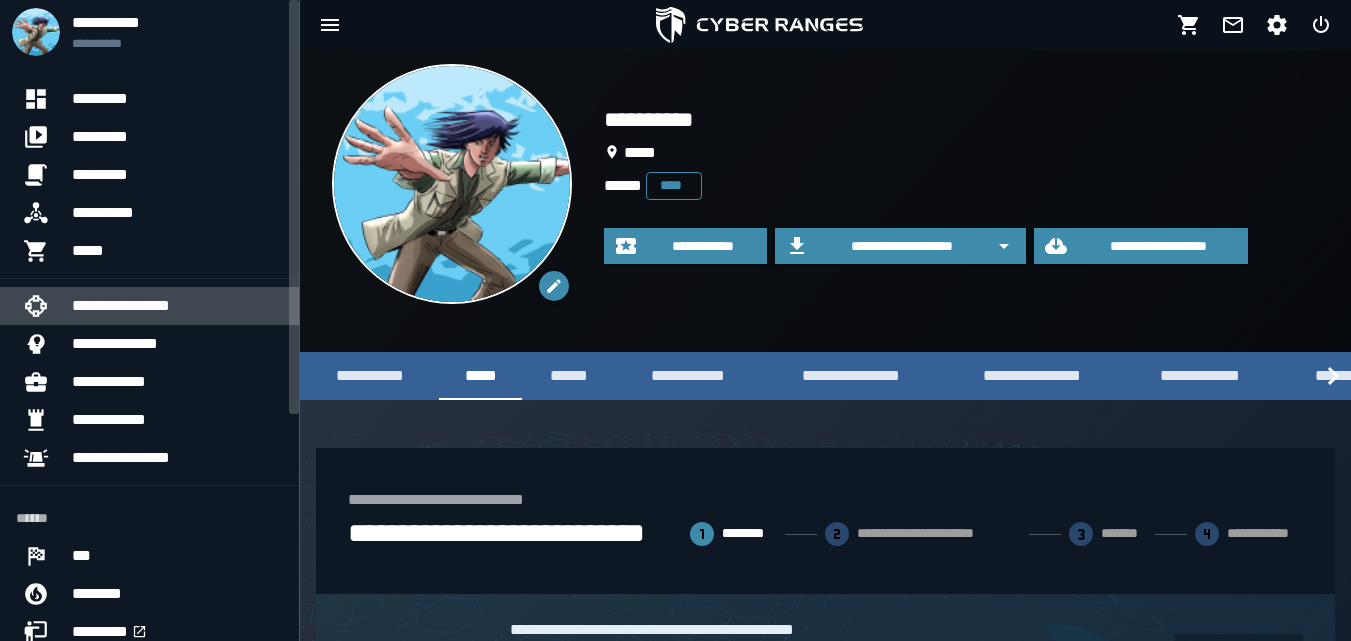 click on "**********" at bounding box center [177, 306] 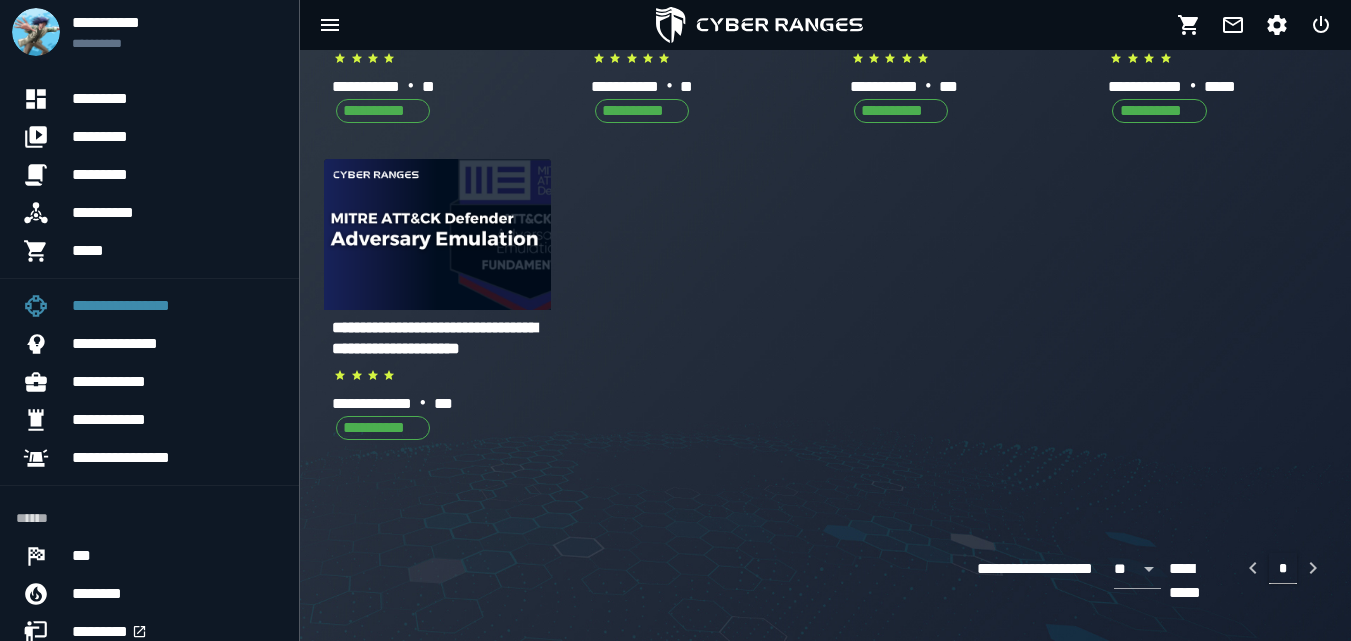 scroll, scrollTop: 0, scrollLeft: 0, axis: both 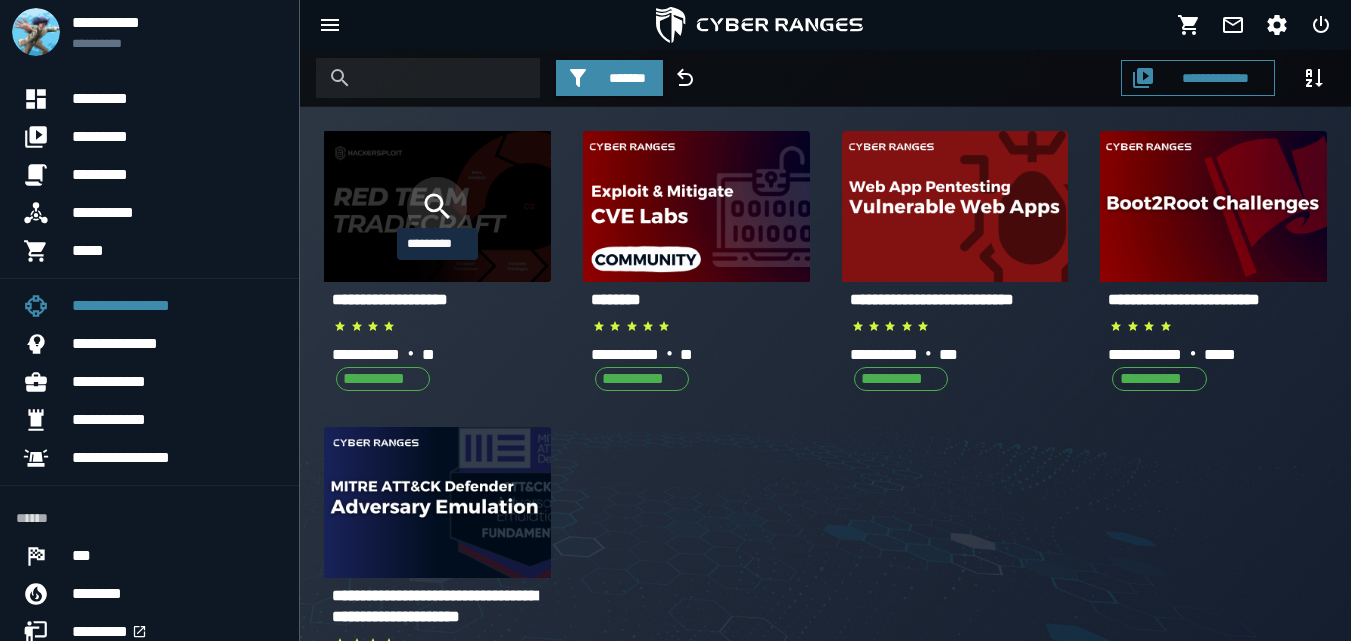 click 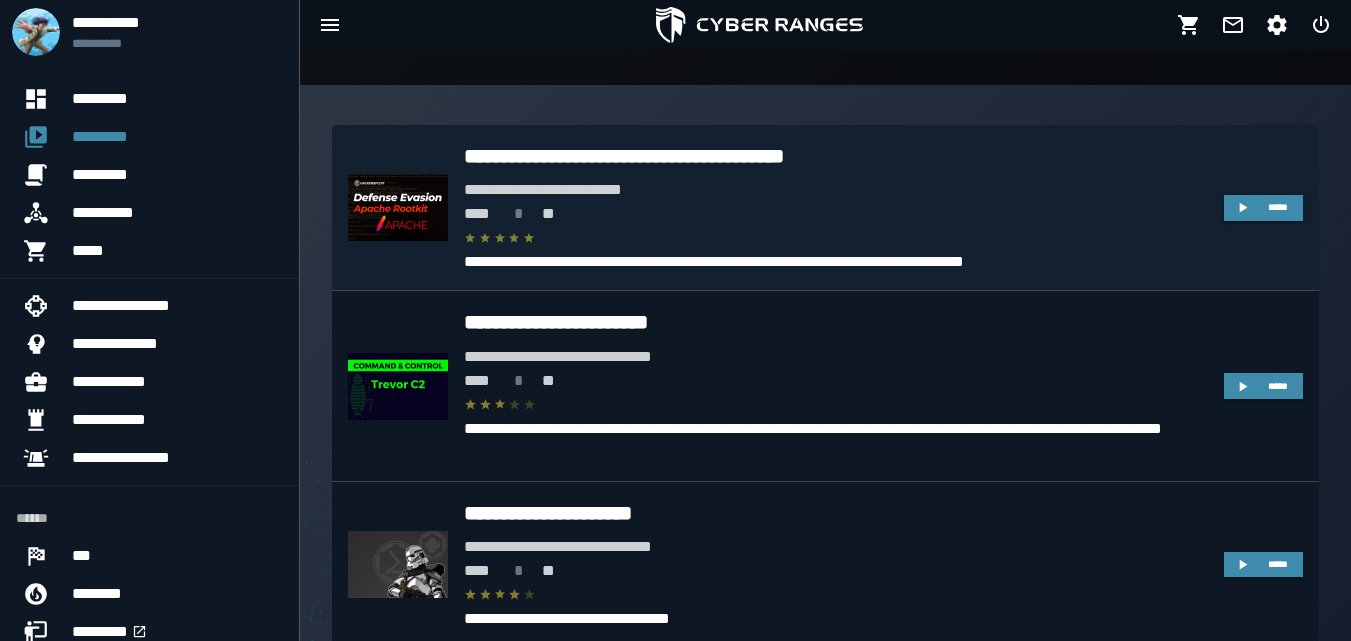 scroll, scrollTop: 467, scrollLeft: 0, axis: vertical 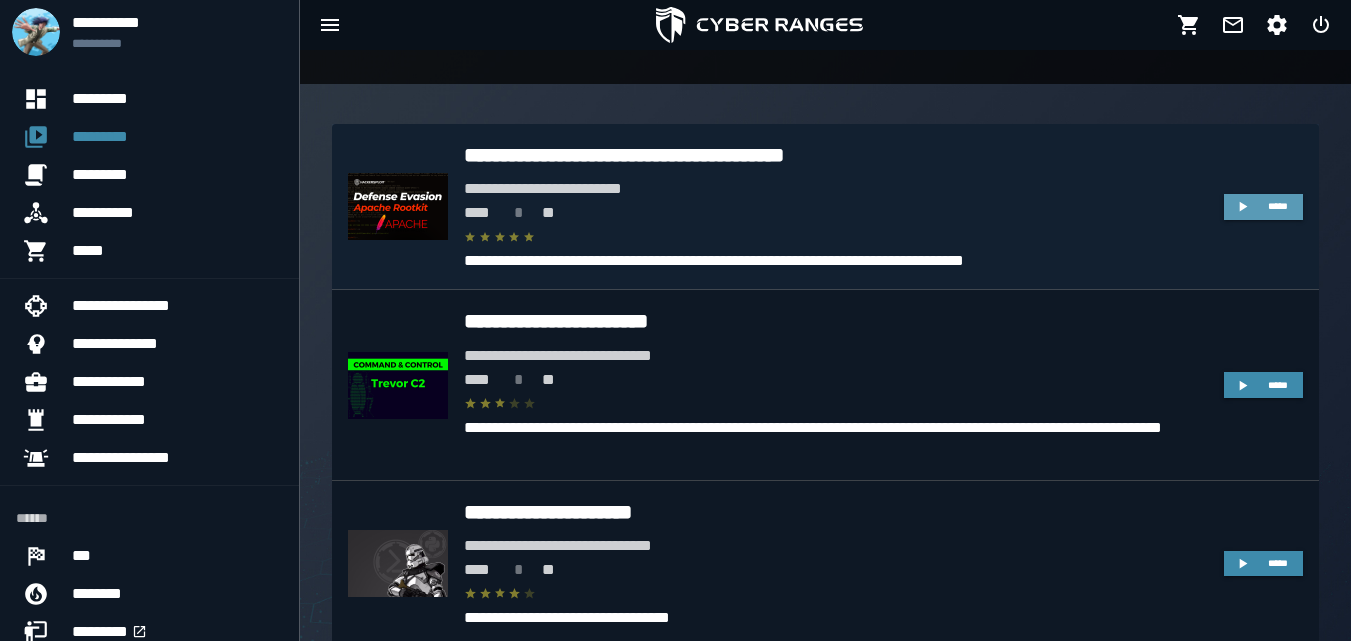 click on "*****" at bounding box center [1278, 206] 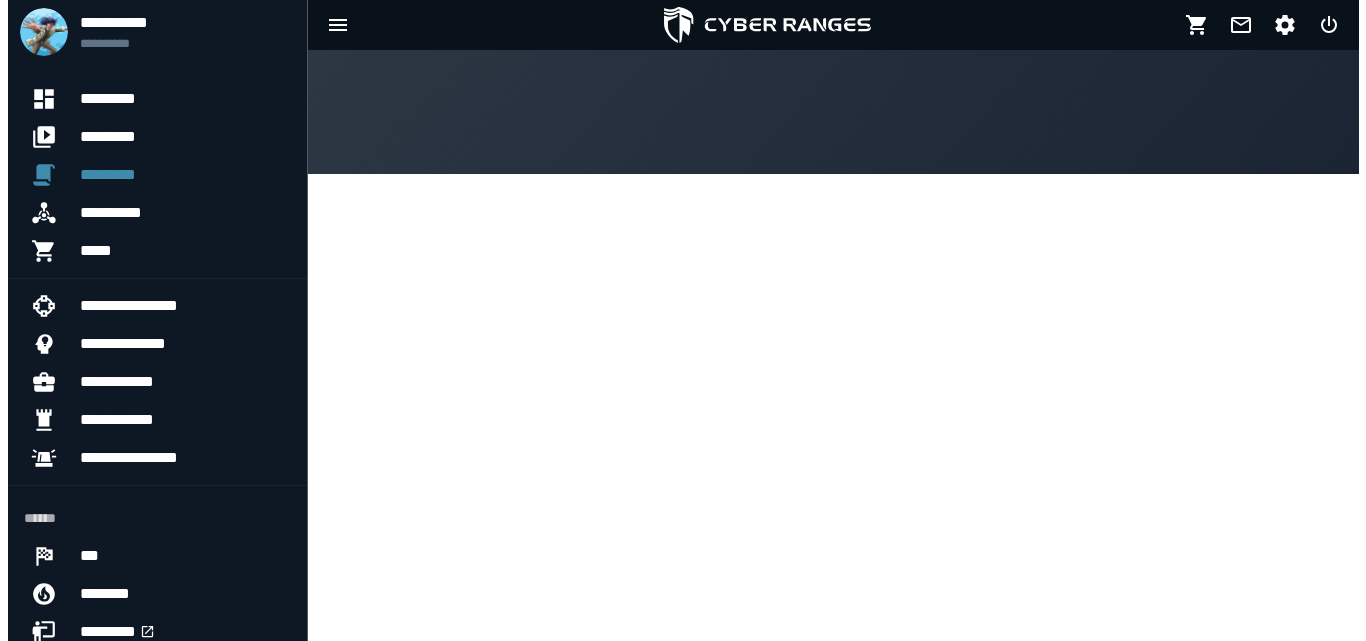 scroll, scrollTop: 0, scrollLeft: 0, axis: both 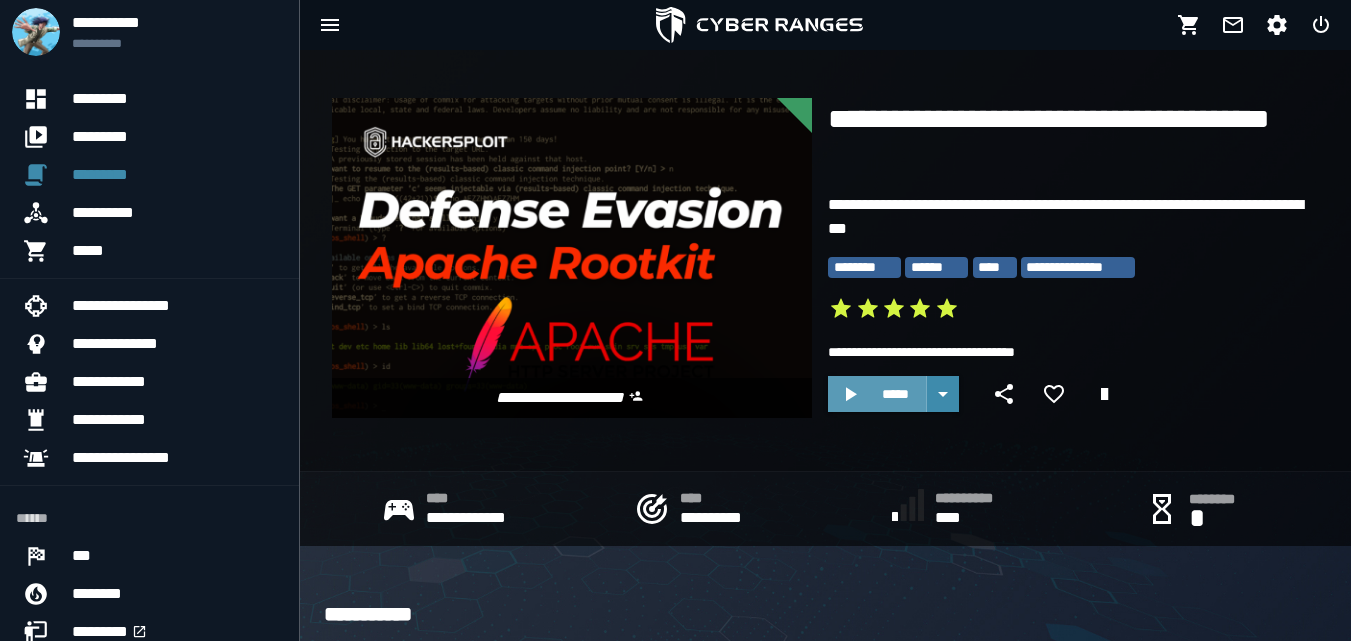 click on "*****" at bounding box center (895, 394) 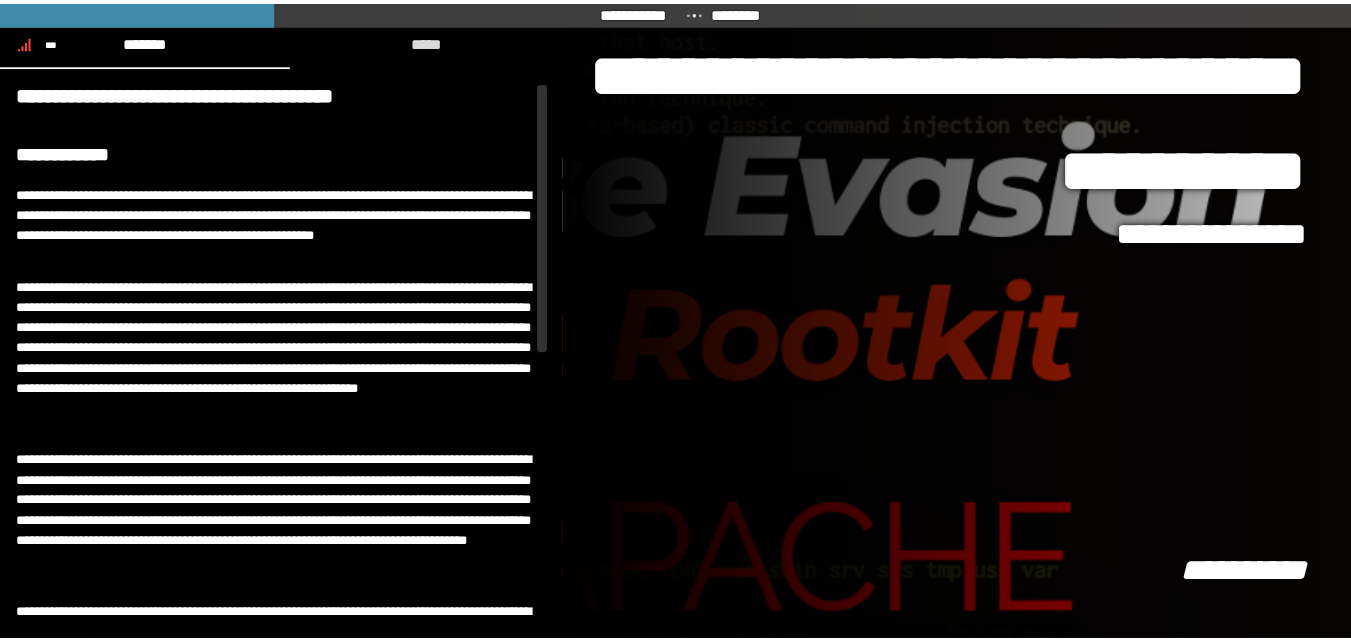scroll, scrollTop: 0, scrollLeft: 0, axis: both 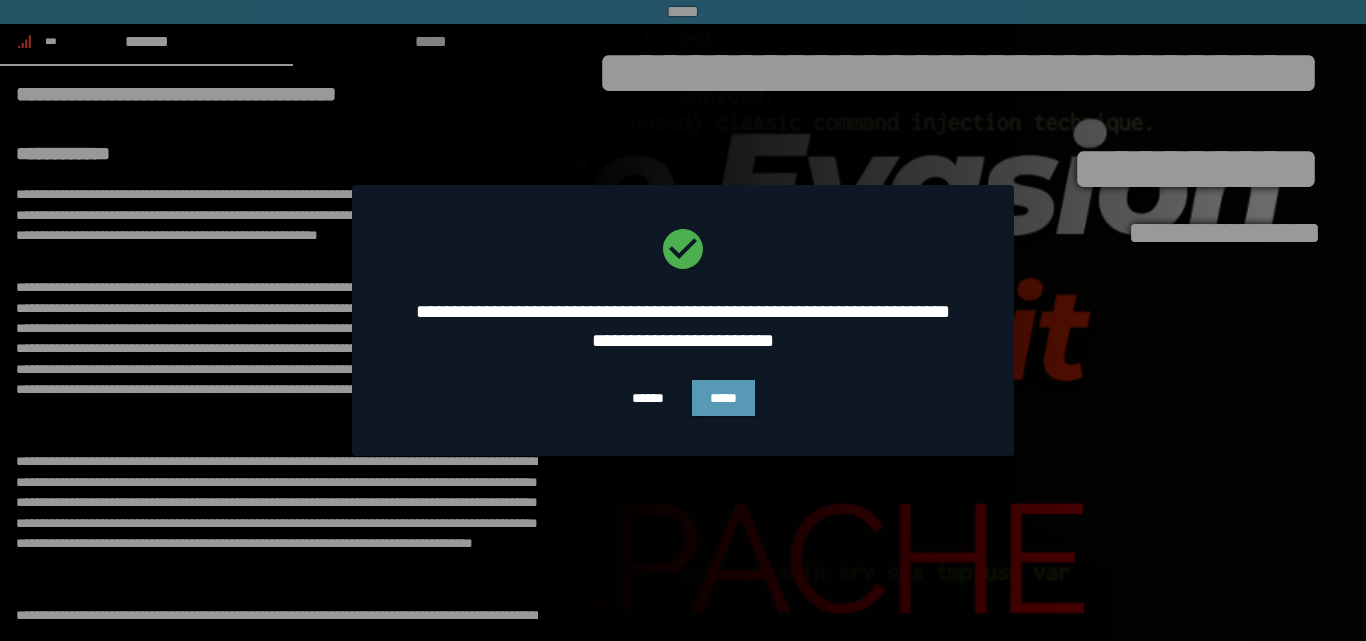 click on "*****" at bounding box center [723, 398] 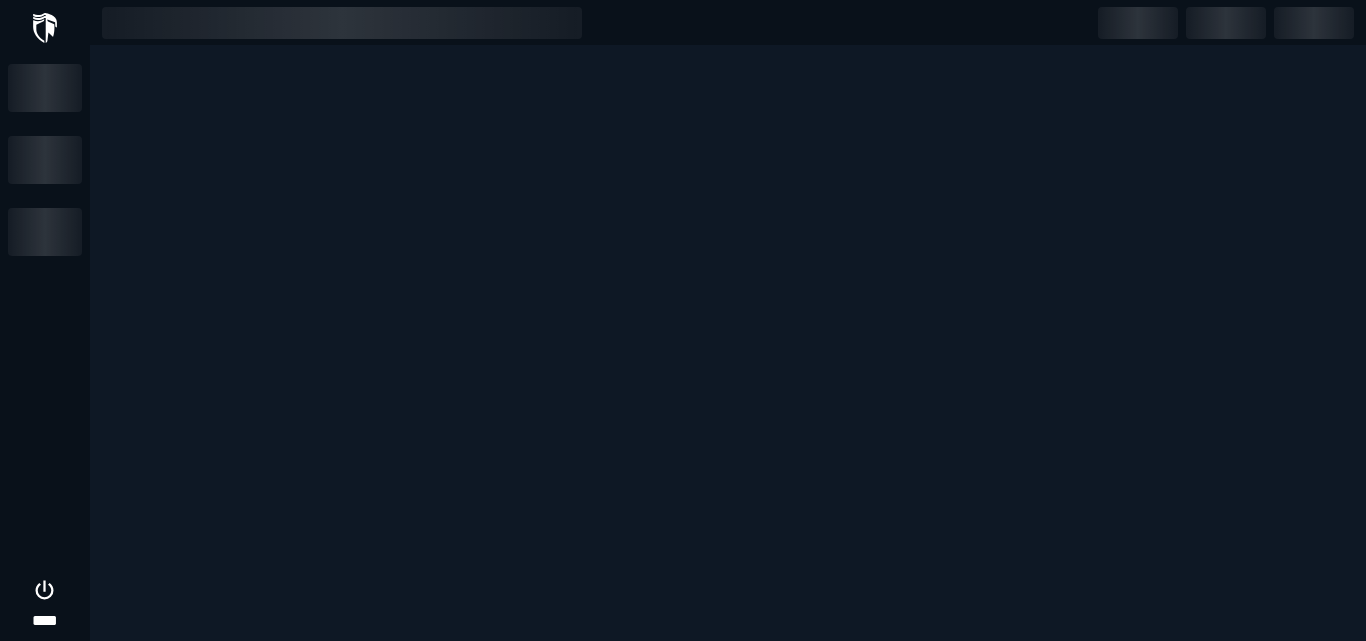click at bounding box center (683, 320) 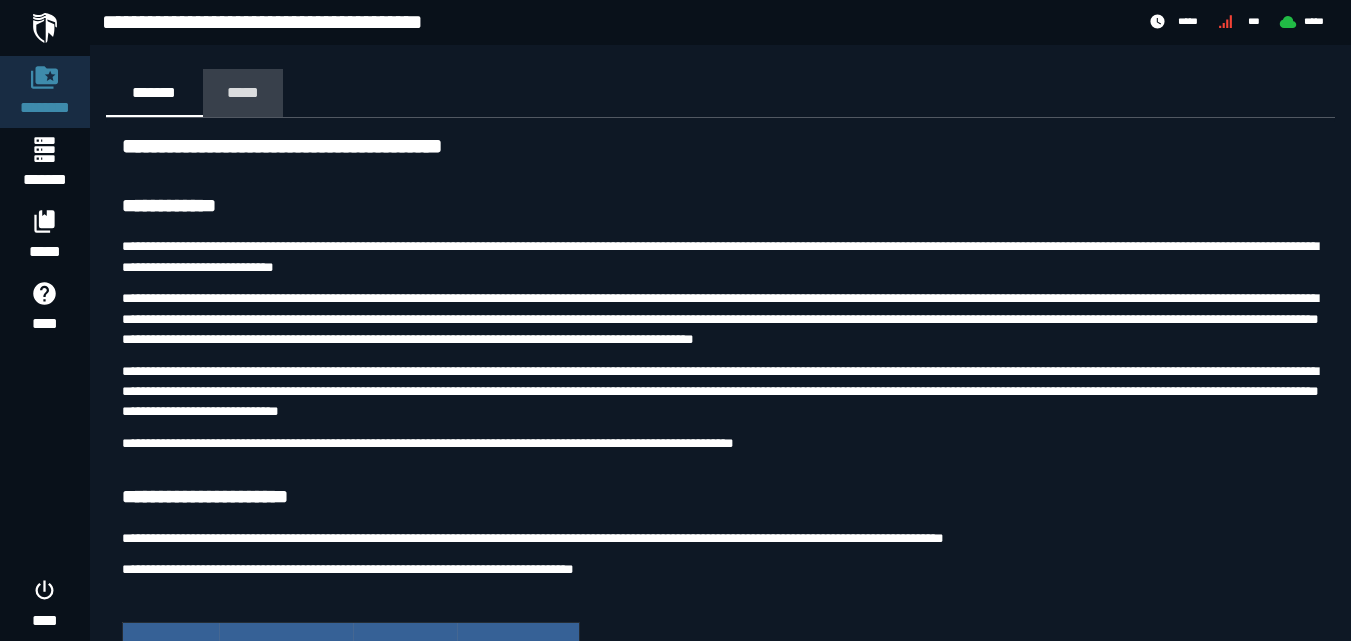 click on "*****" at bounding box center (243, 92) 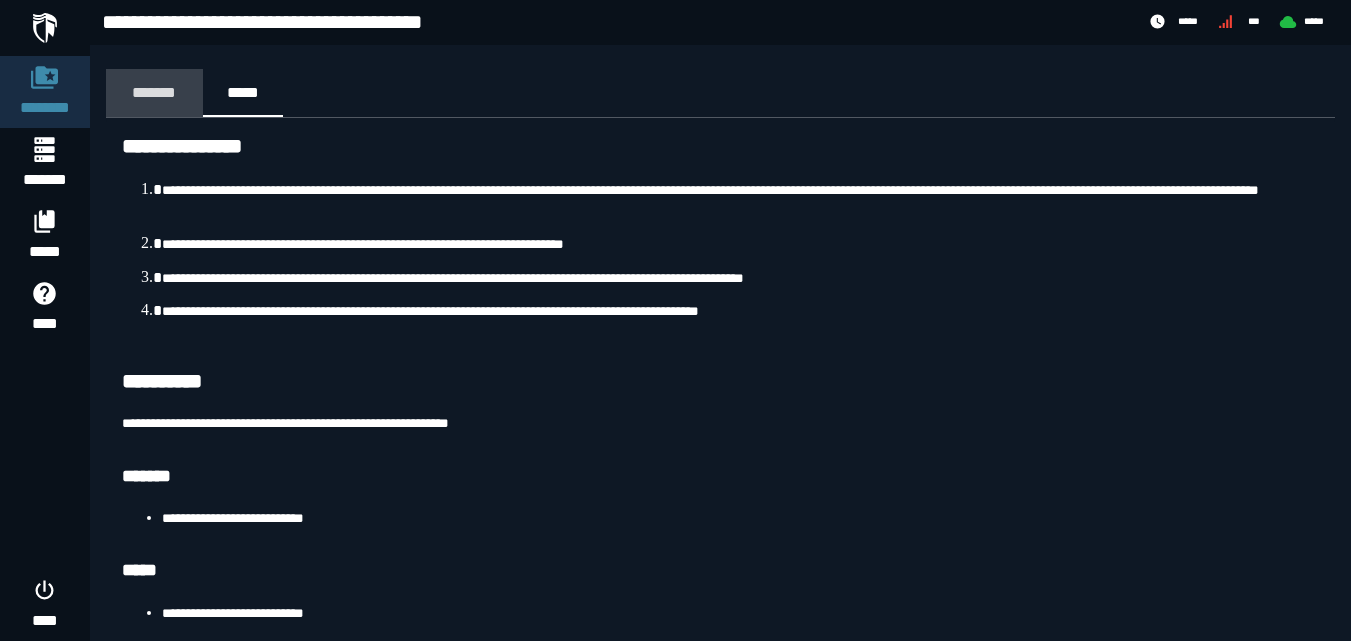 click on "*******" at bounding box center (154, 92) 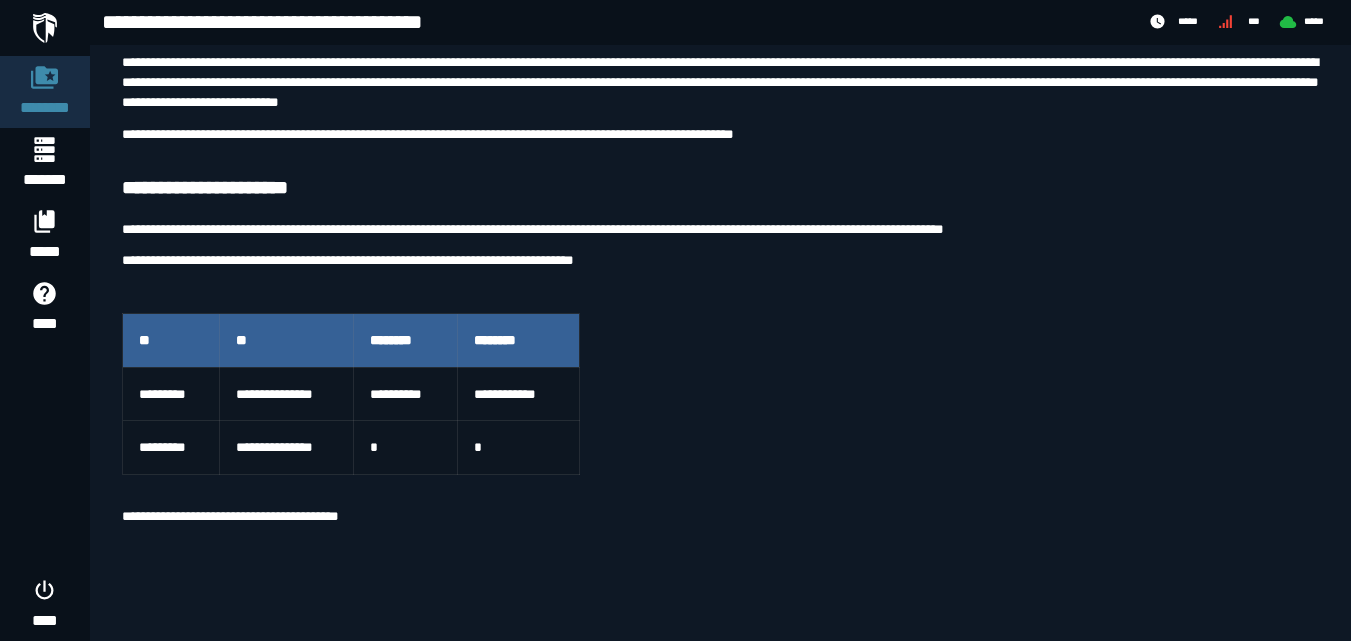 scroll, scrollTop: 316, scrollLeft: 0, axis: vertical 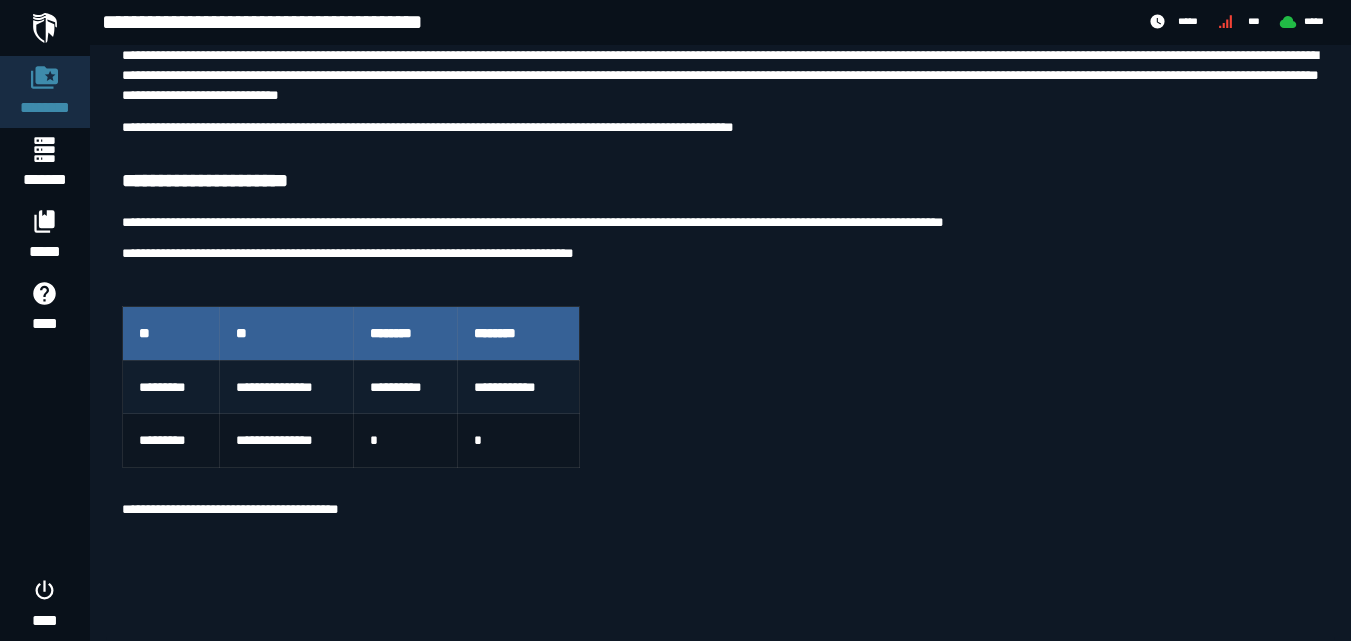 click on "**********" at bounding box center [405, 386] 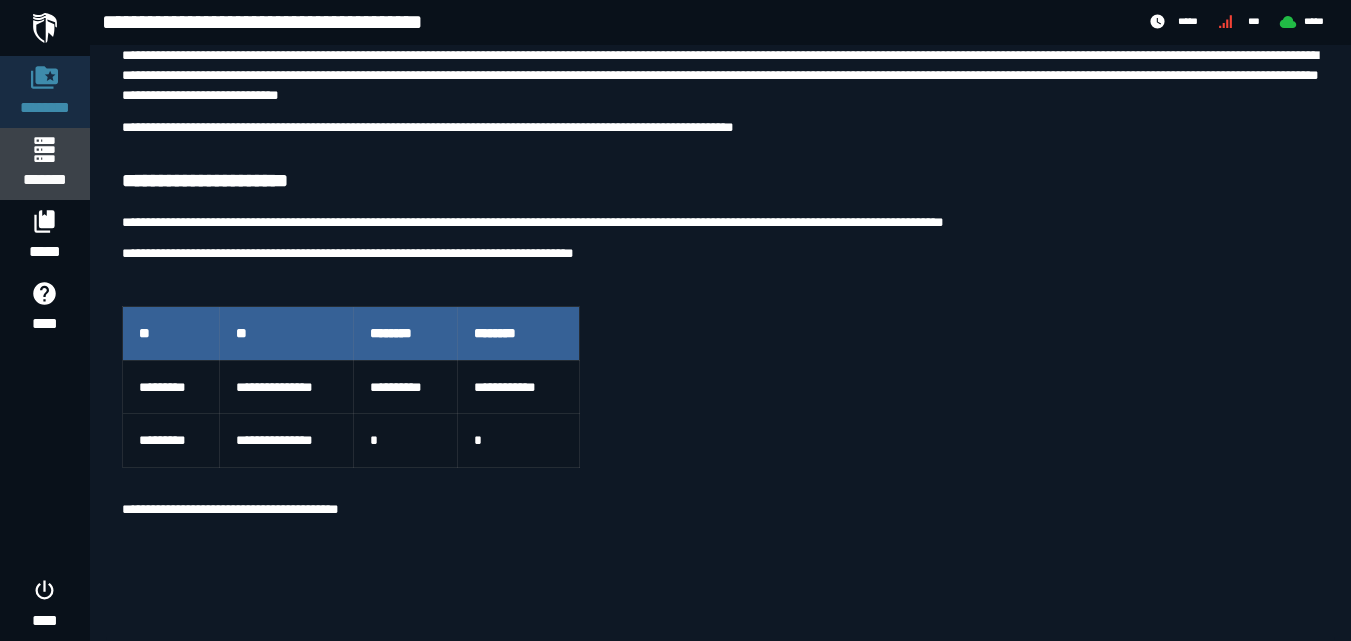 click on "*******" 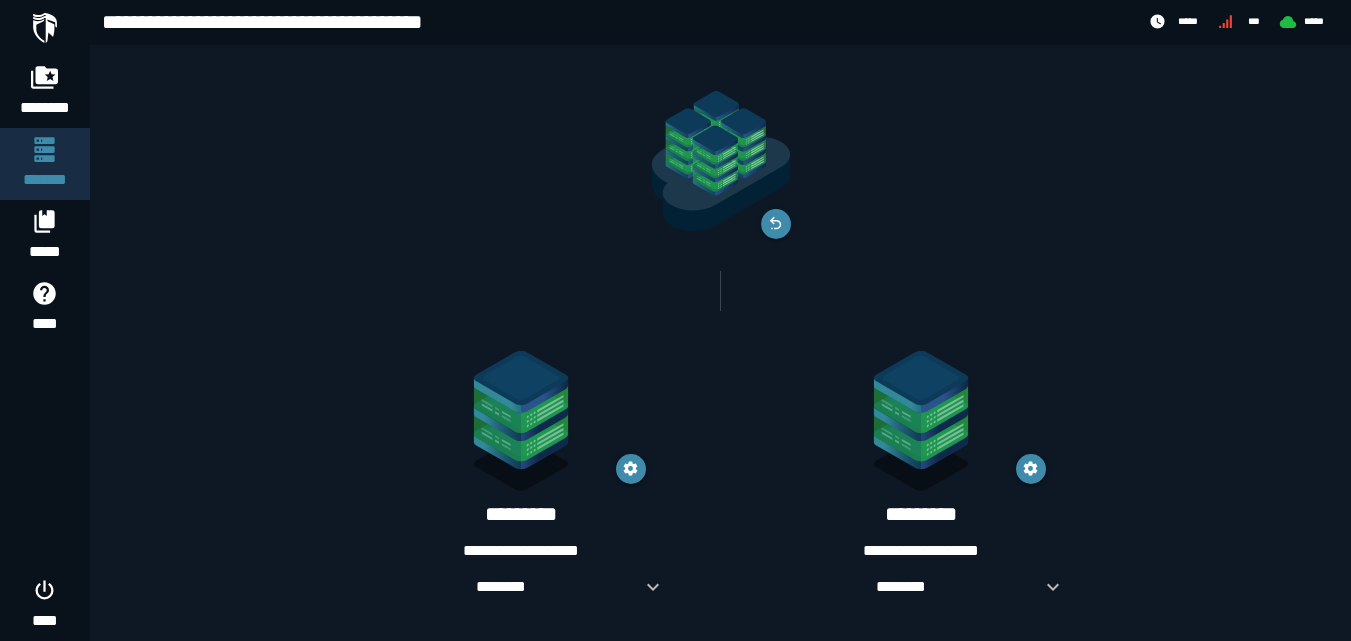 scroll, scrollTop: 50, scrollLeft: 0, axis: vertical 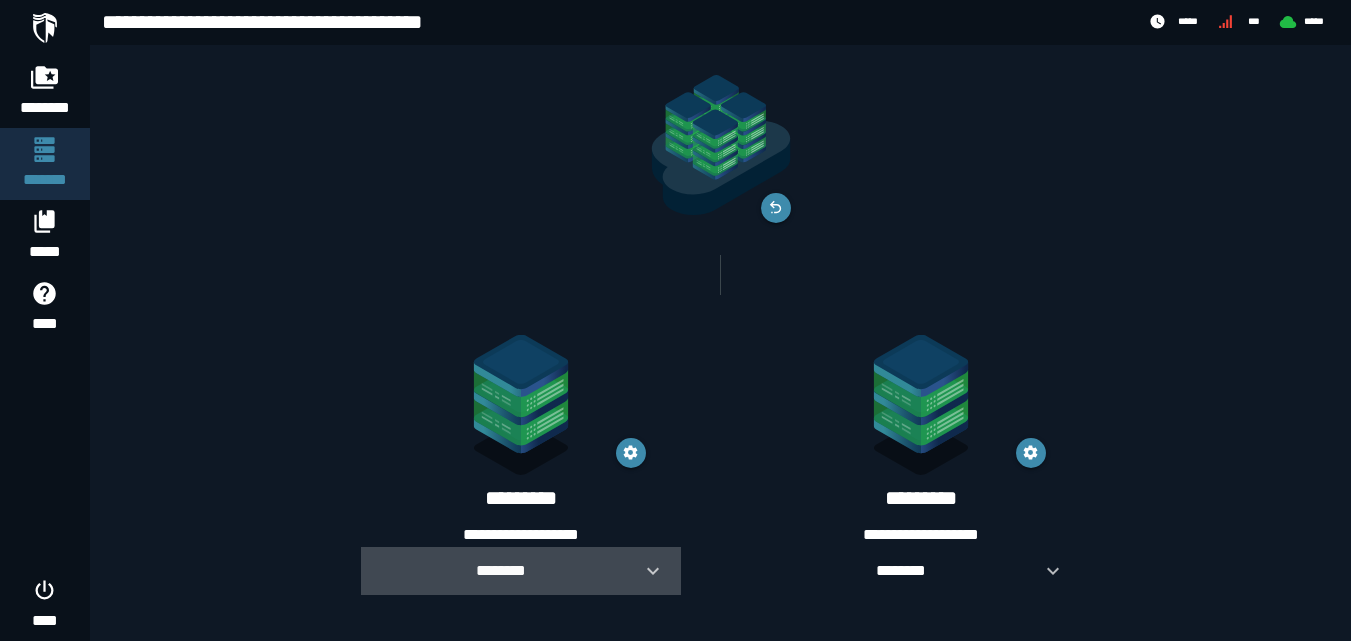 click 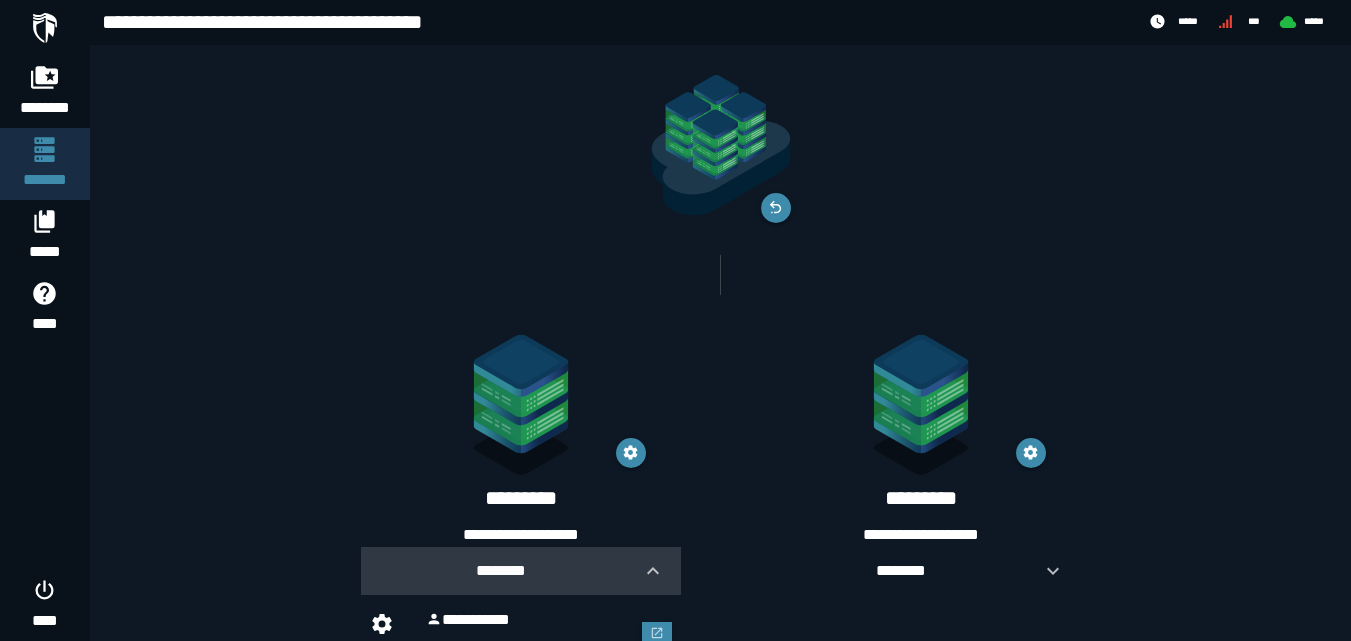 scroll, scrollTop: 214, scrollLeft: 0, axis: vertical 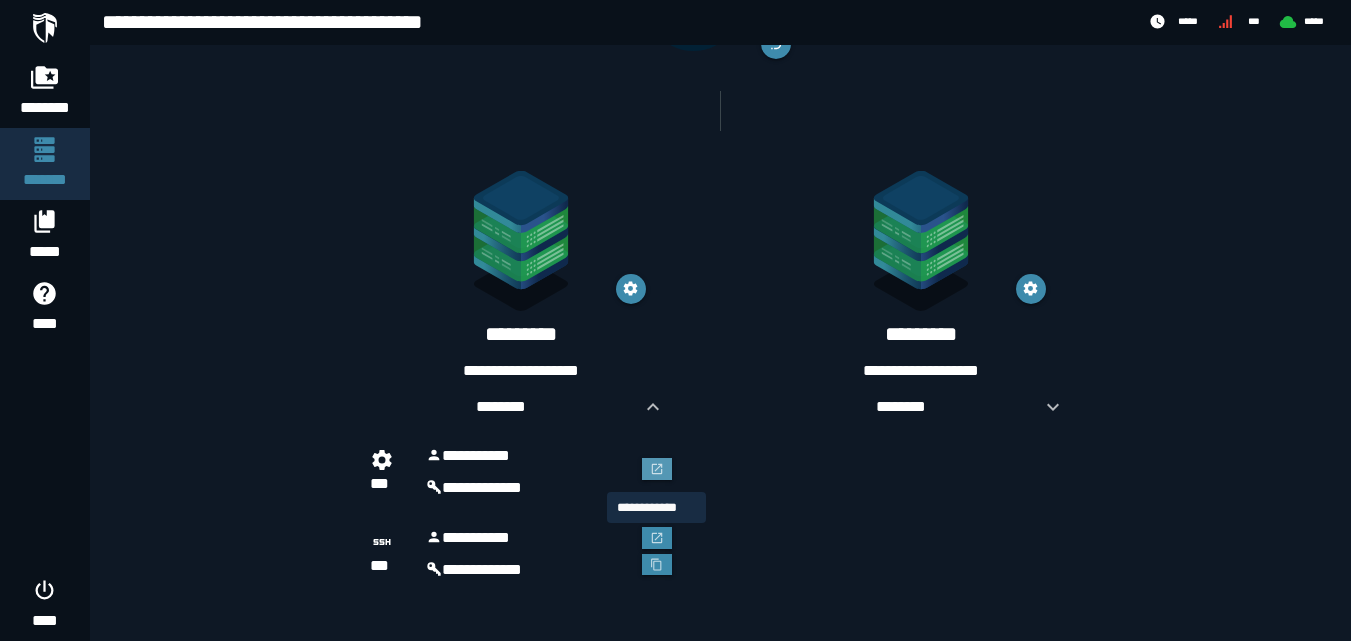 click 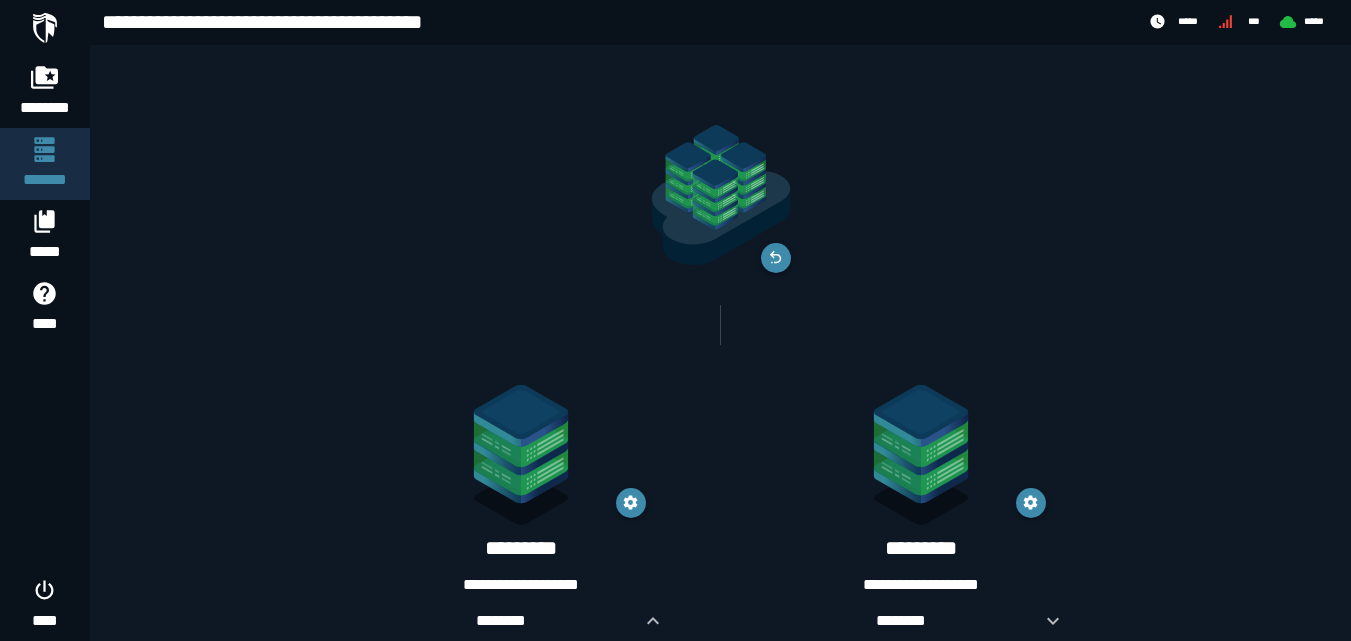 scroll, scrollTop: 214, scrollLeft: 0, axis: vertical 